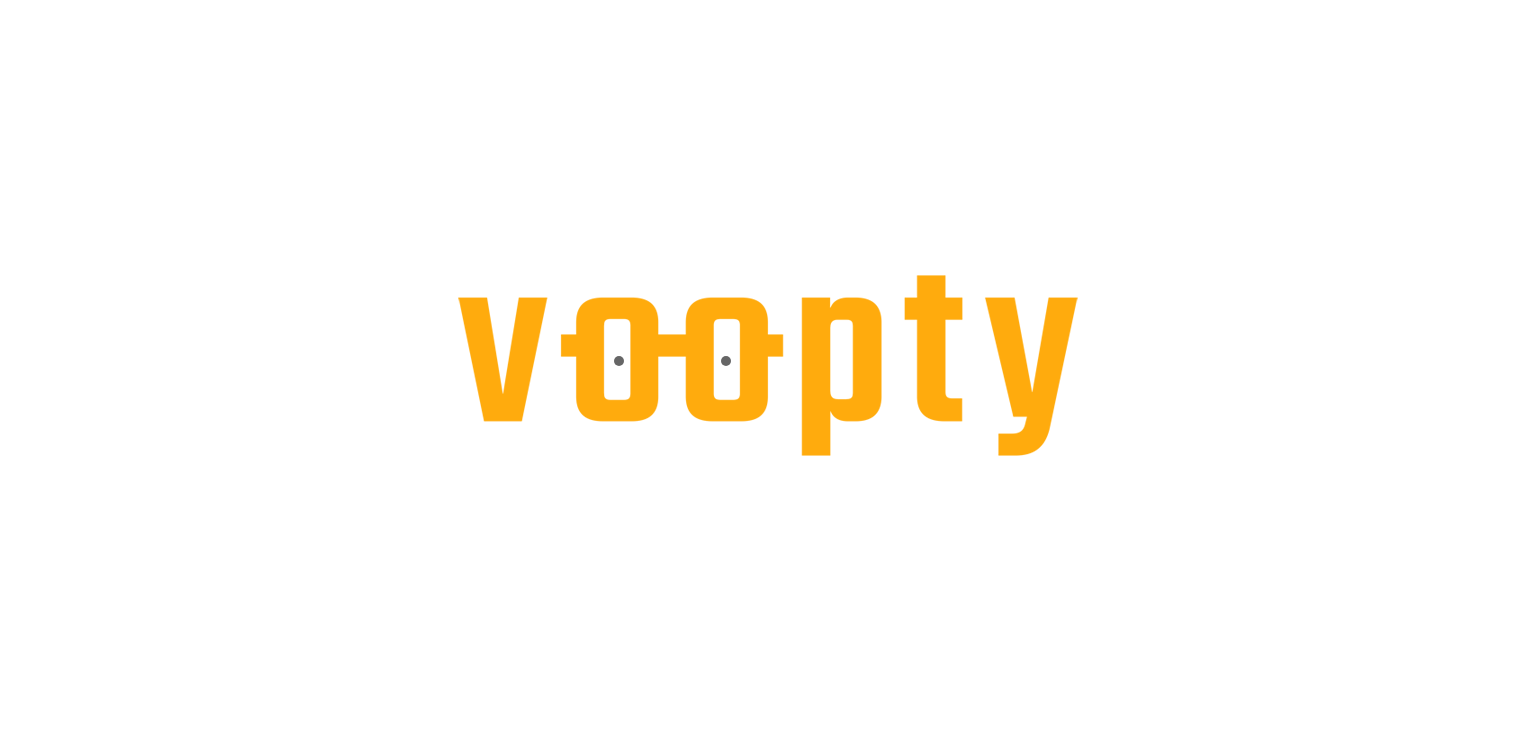 scroll, scrollTop: 0, scrollLeft: 0, axis: both 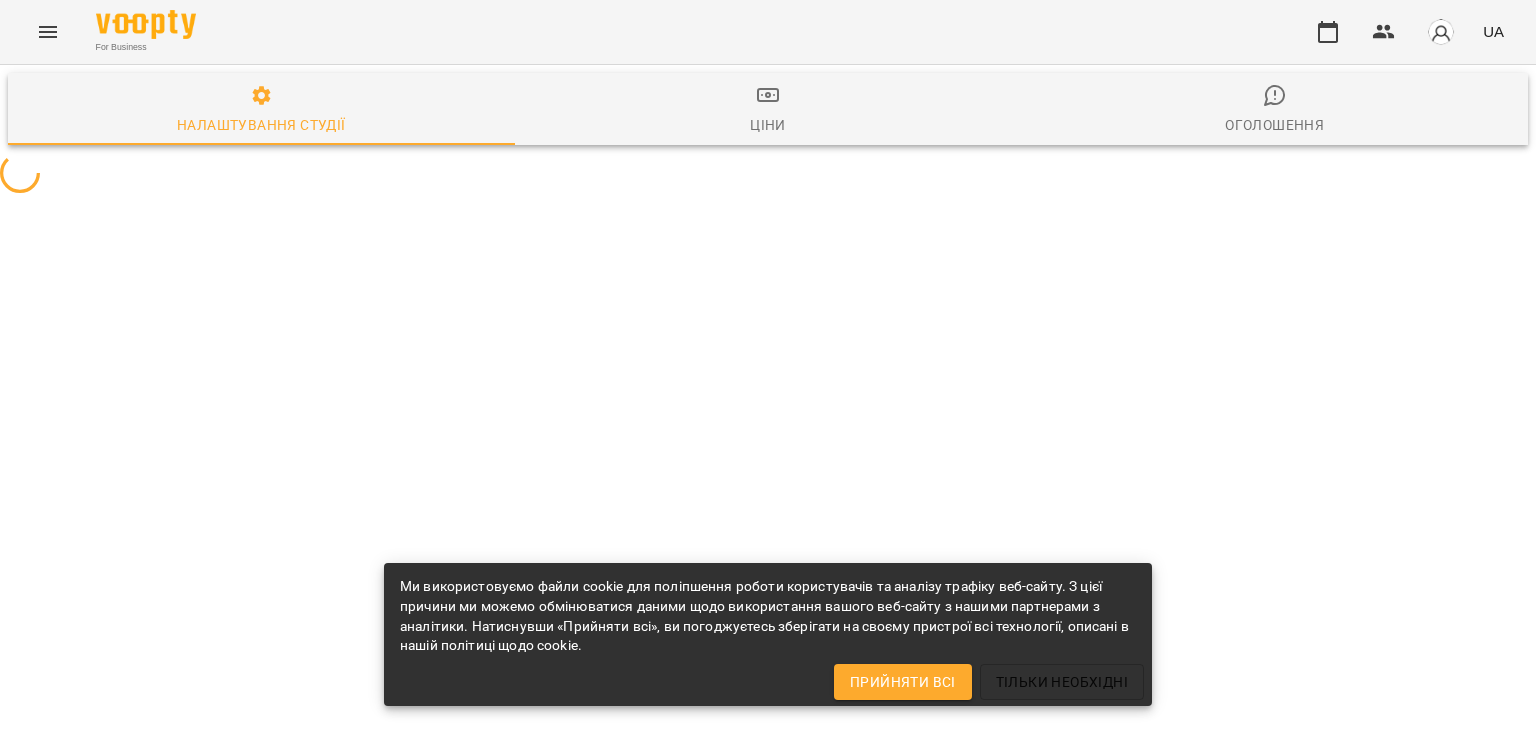 select on "**" 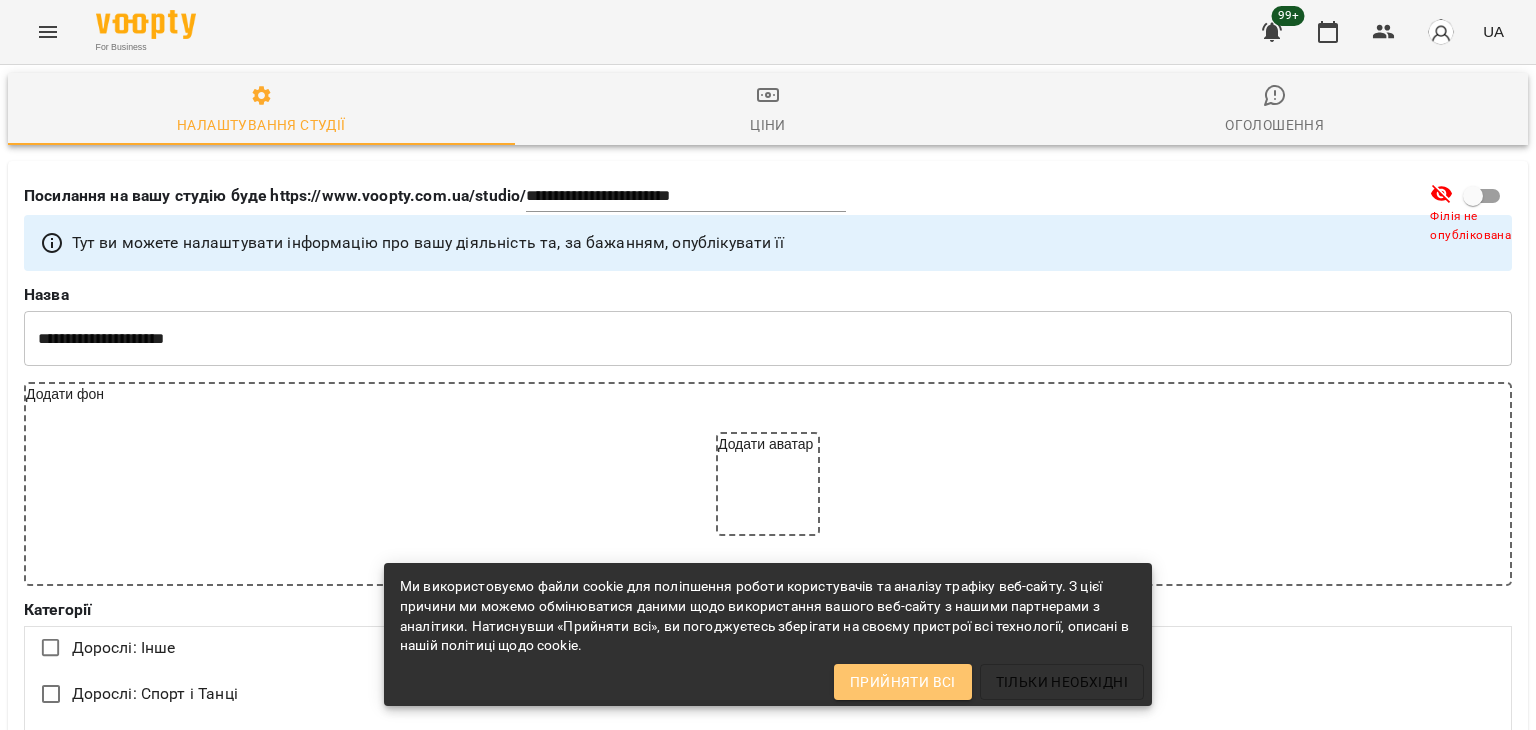 click on "Прийняти всі" at bounding box center [903, 682] 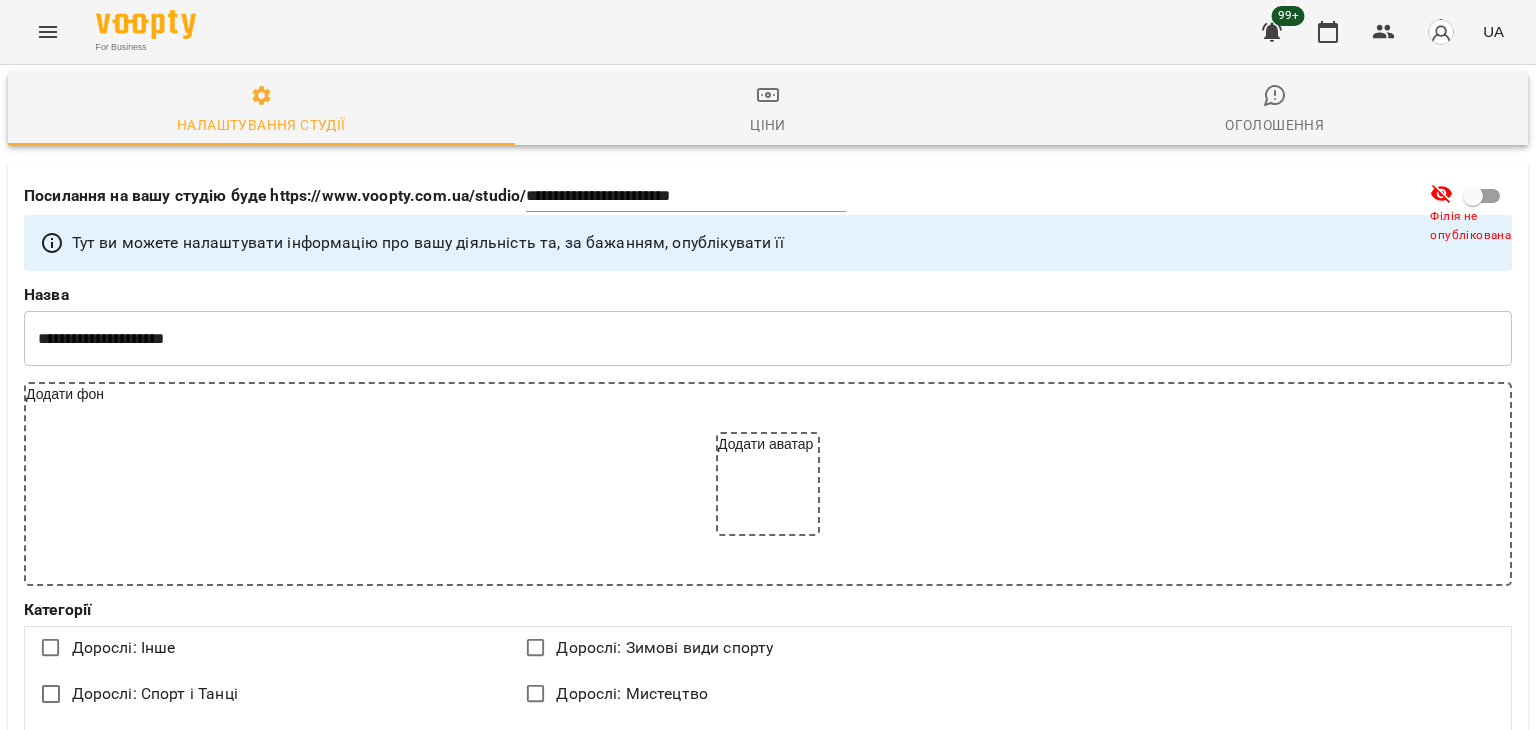 click at bounding box center [48, 32] 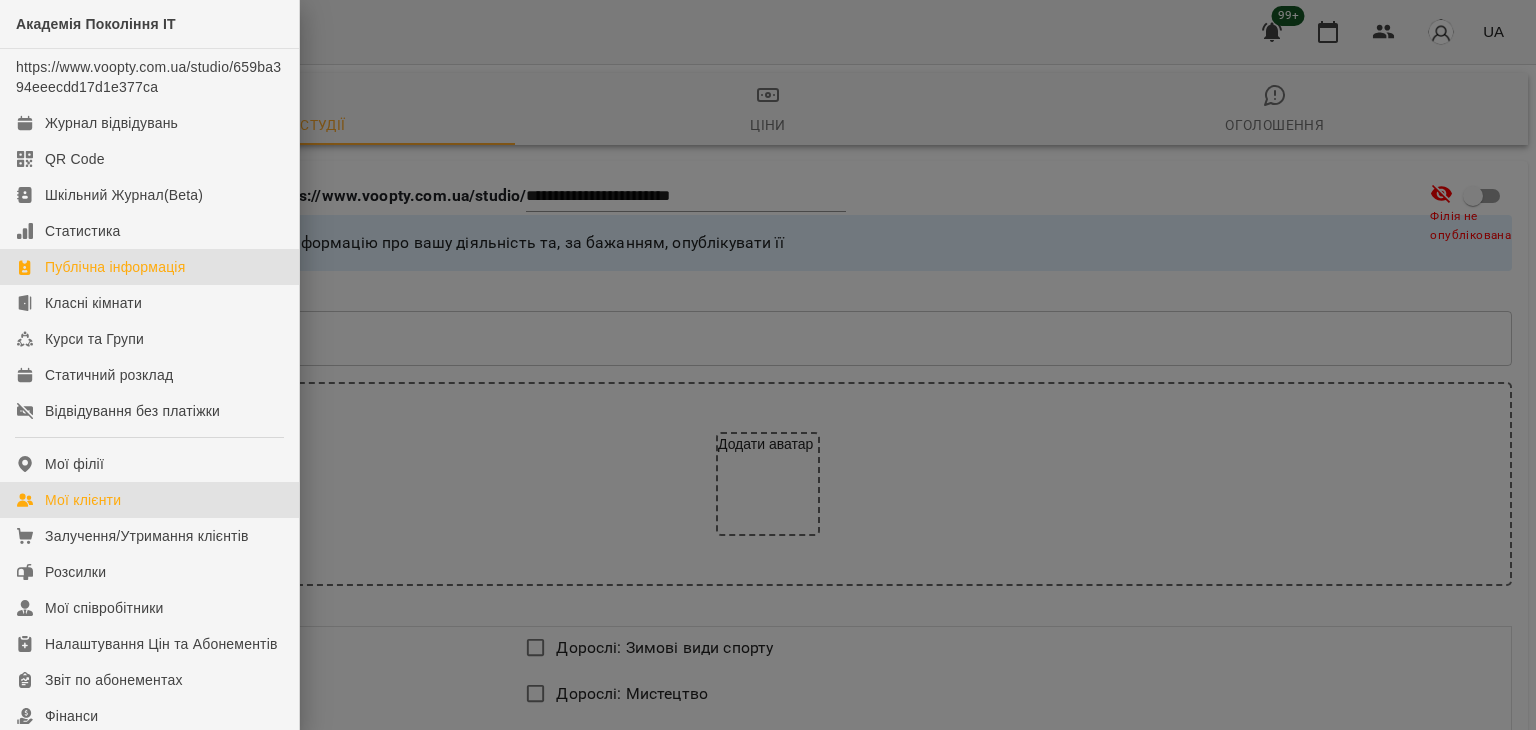 click on "Мої клієнти" at bounding box center (149, 500) 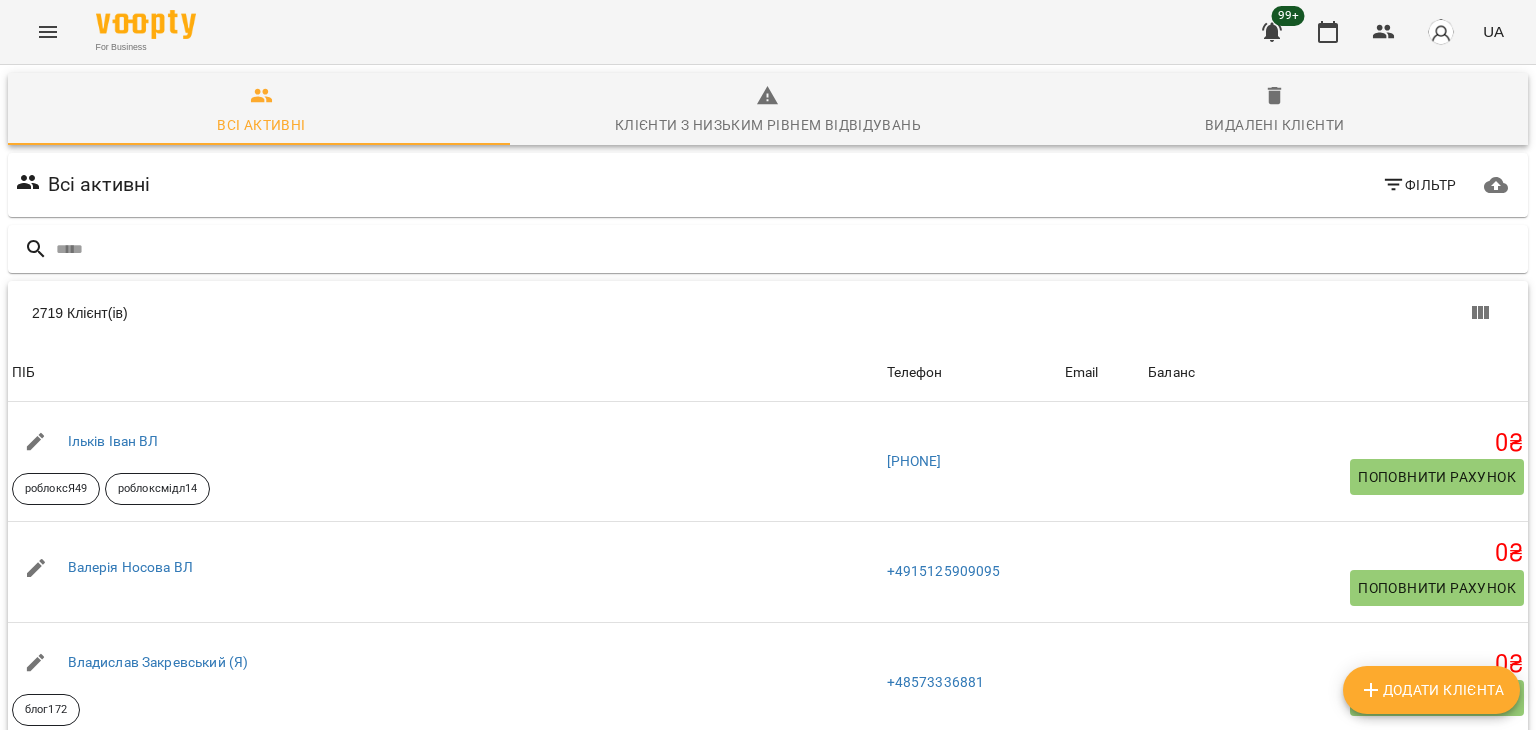 click 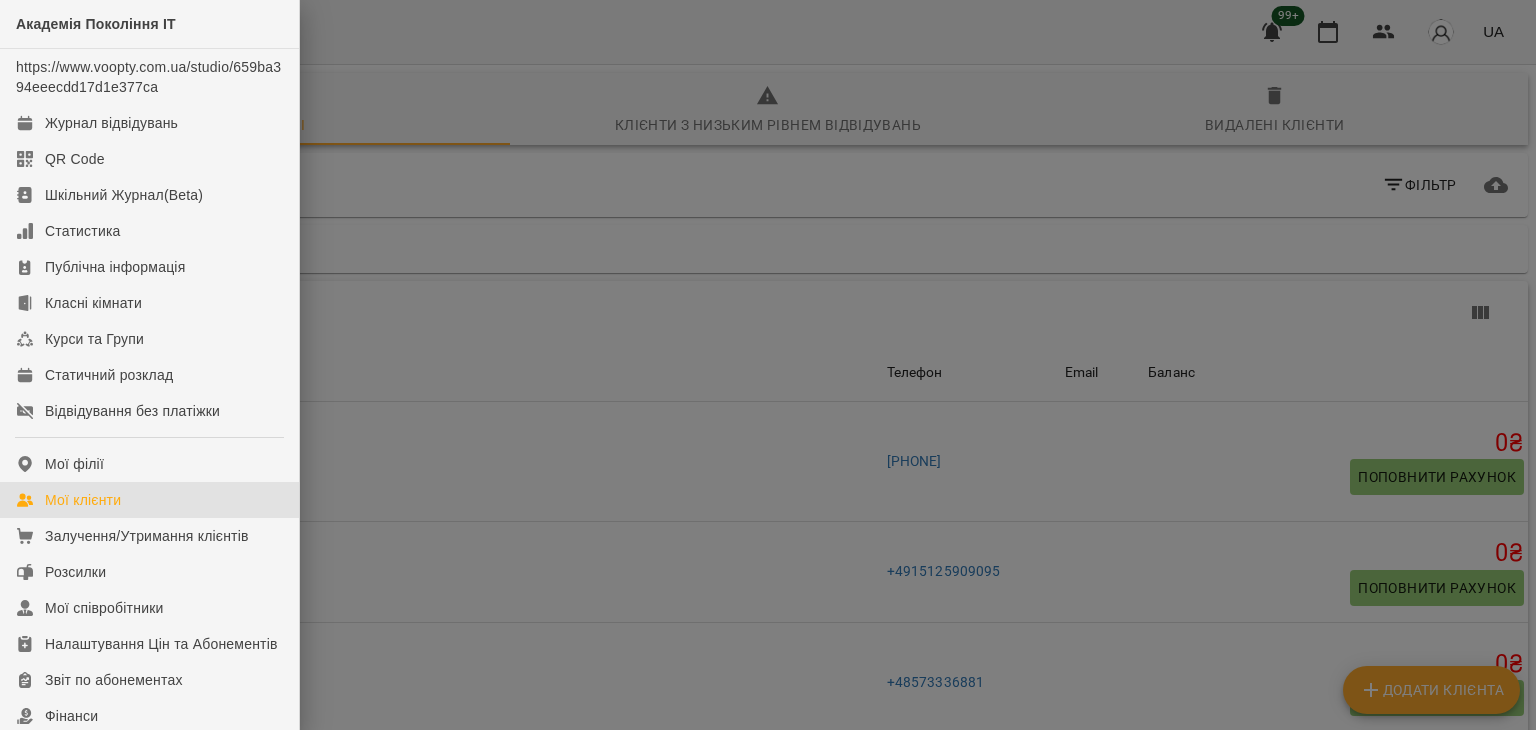 click at bounding box center (768, 365) 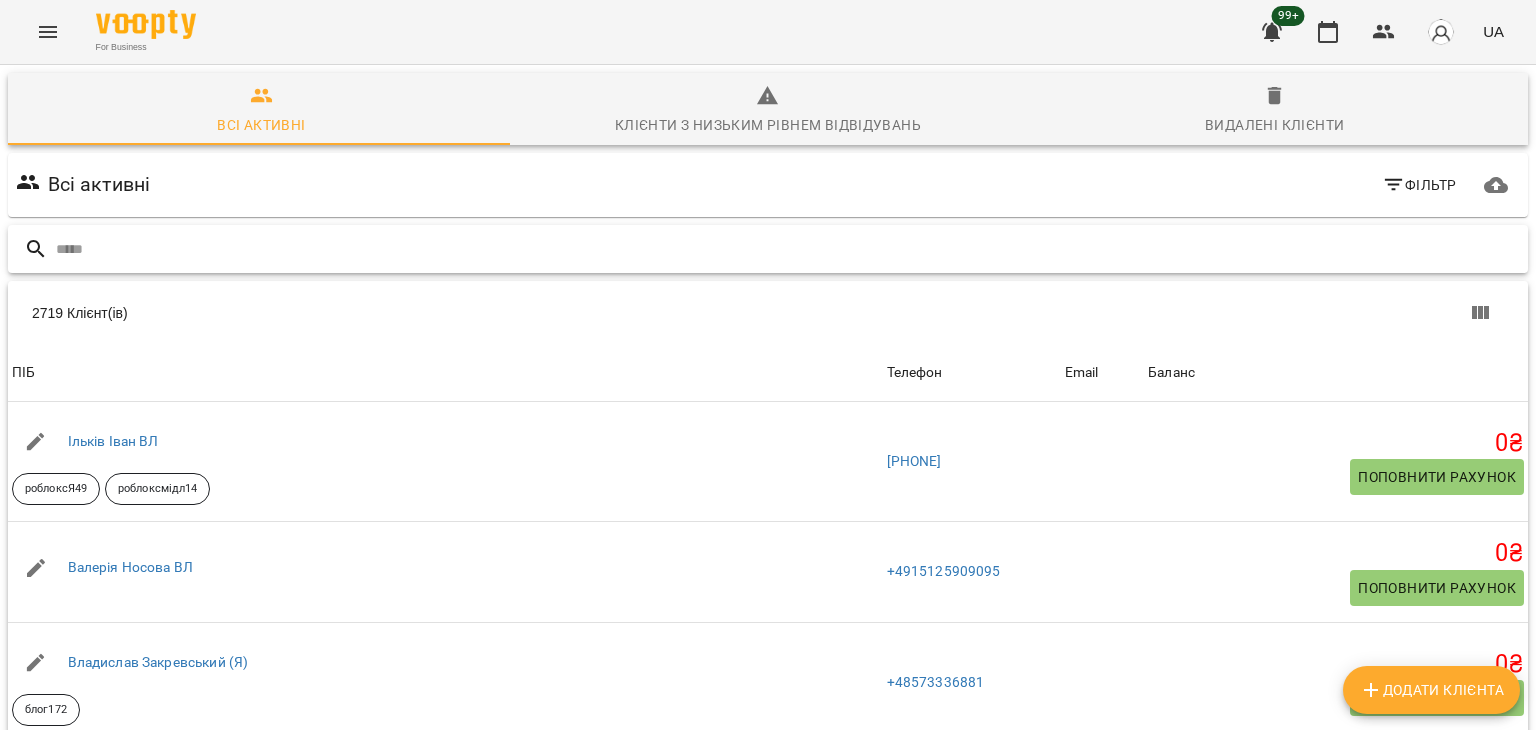click at bounding box center (788, 249) 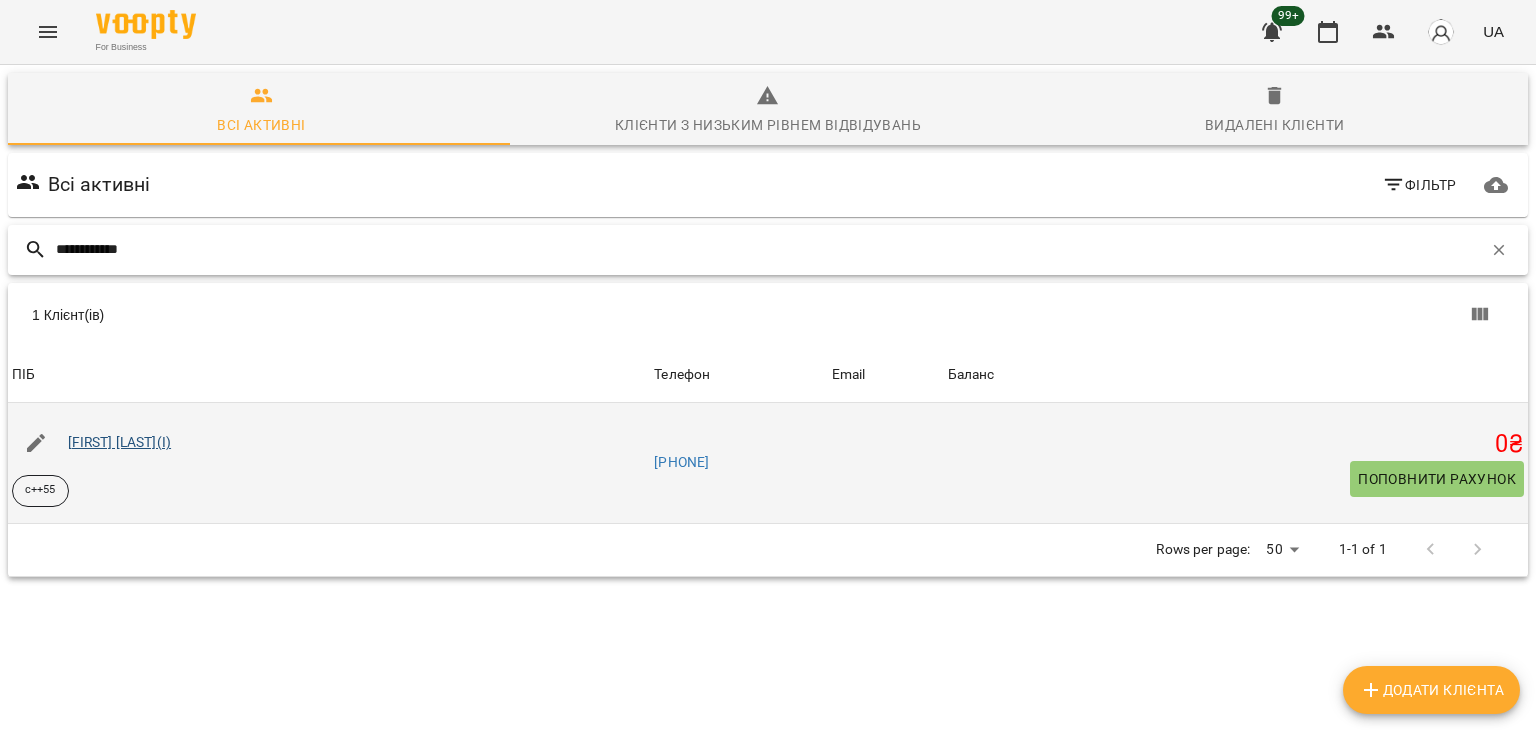 type on "**********" 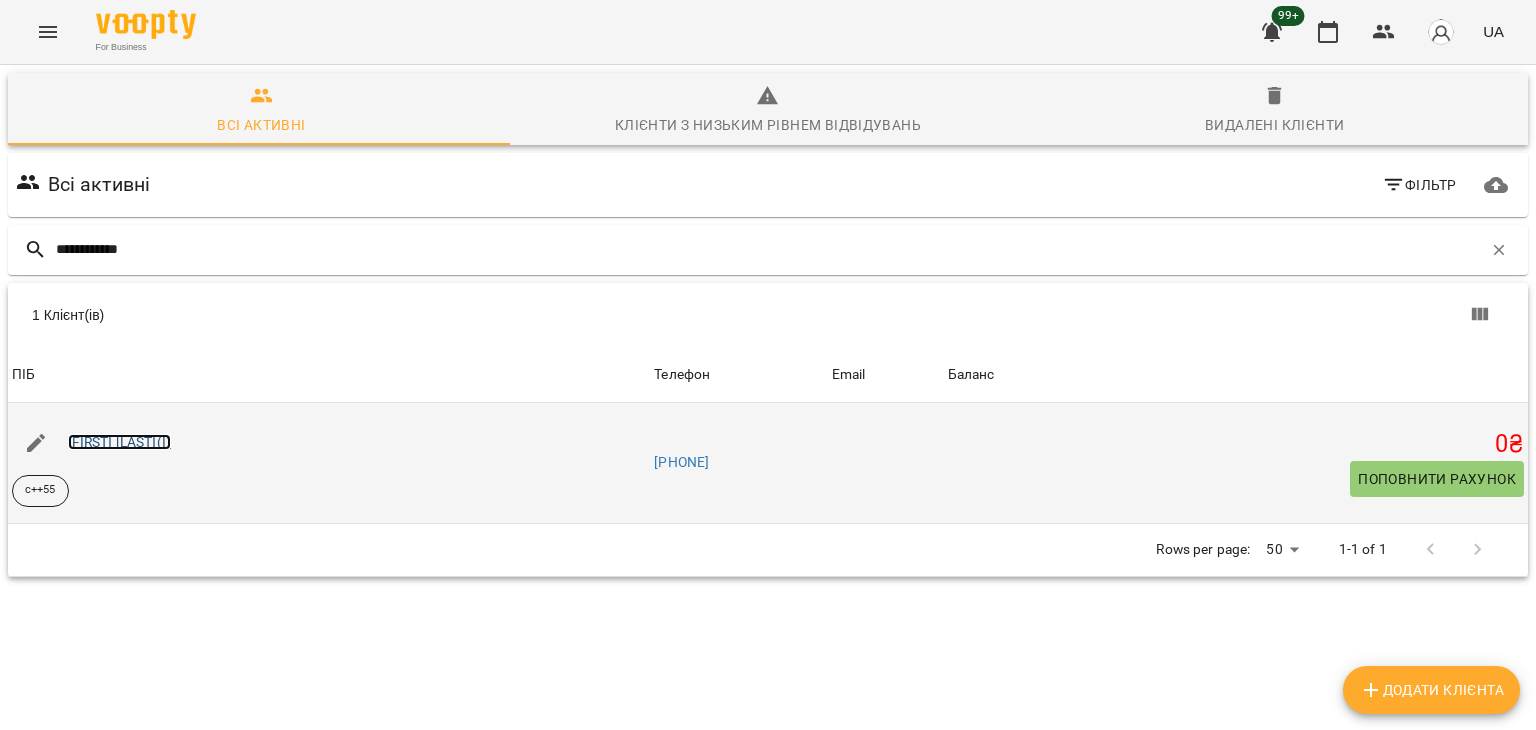 click on "Егор Хамитов(І)" at bounding box center [120, 442] 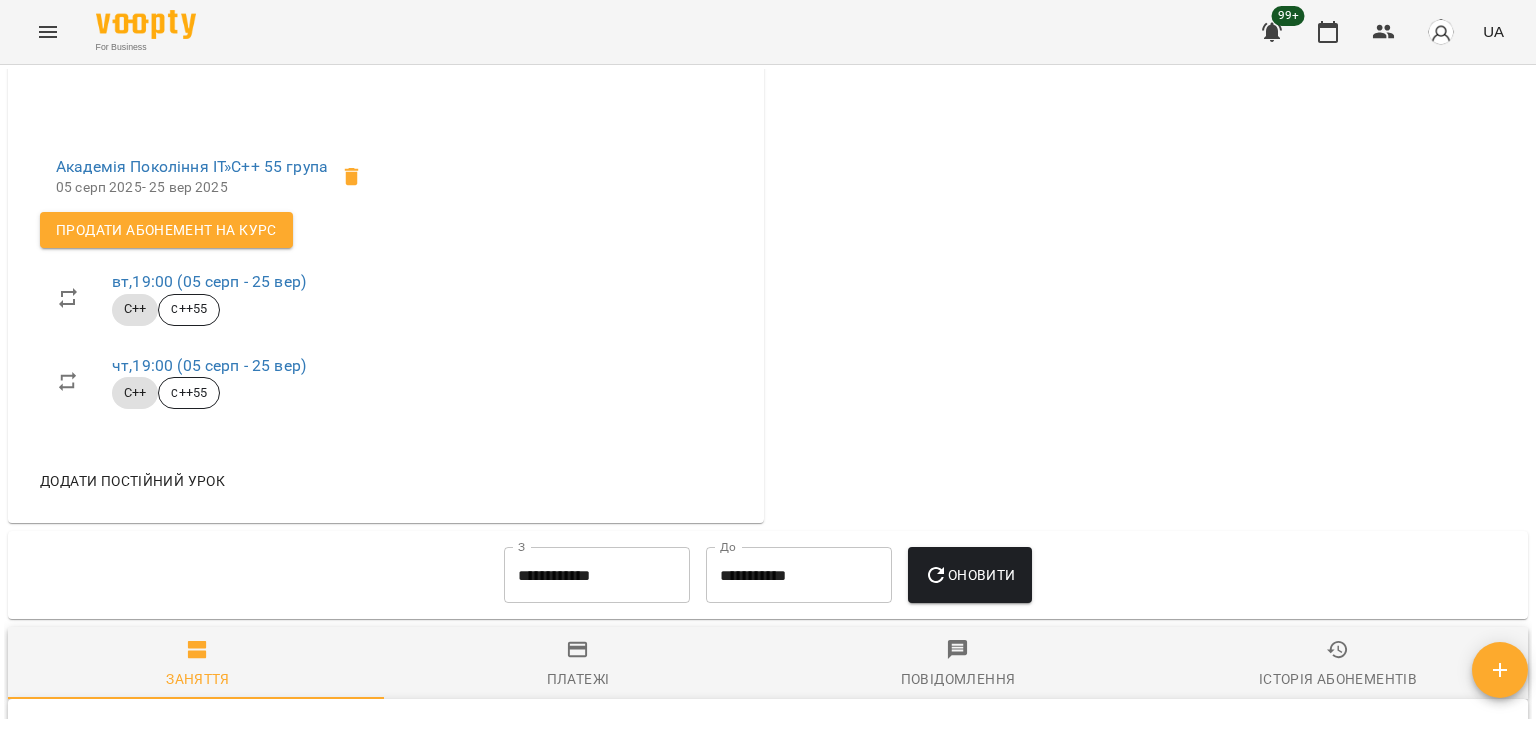 scroll, scrollTop: 500, scrollLeft: 0, axis: vertical 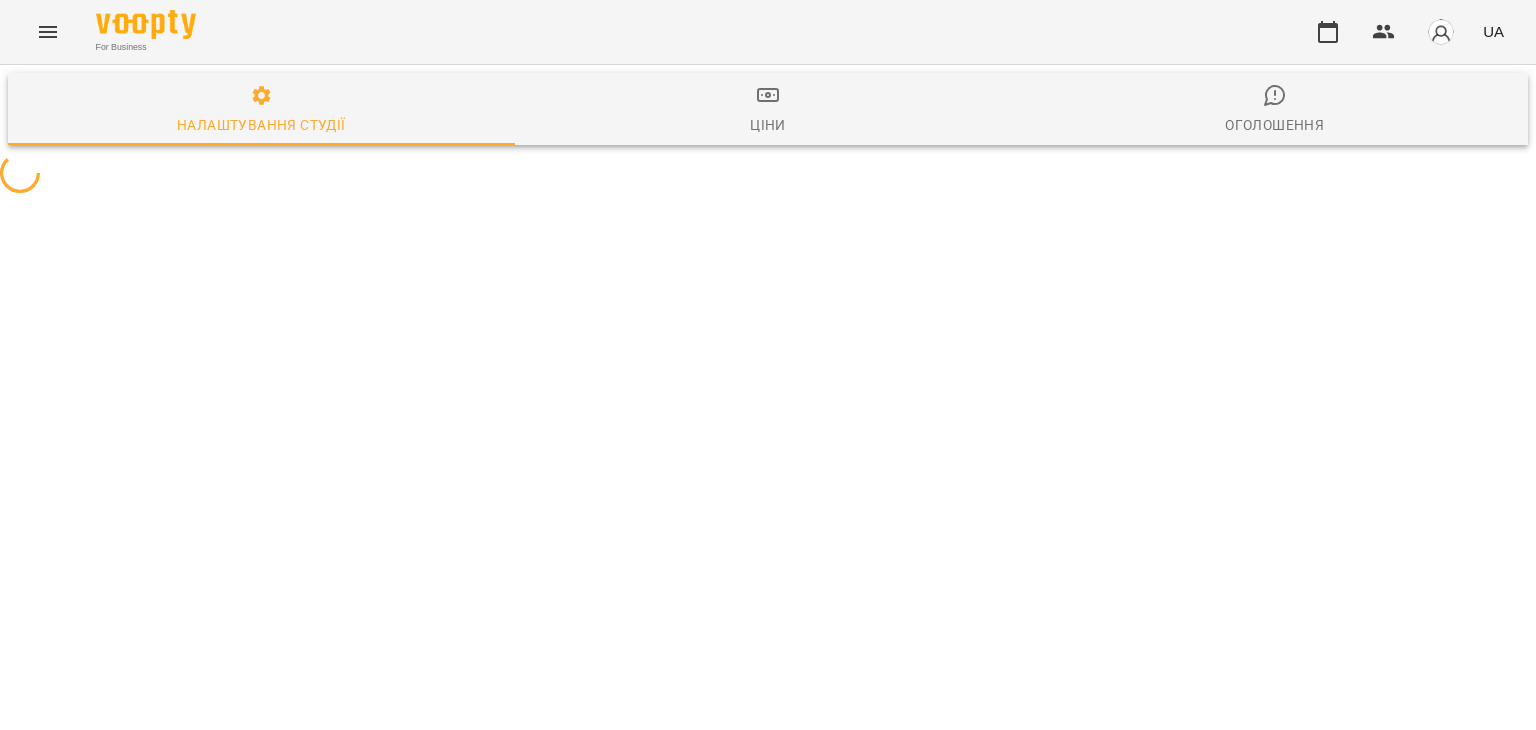 select on "**" 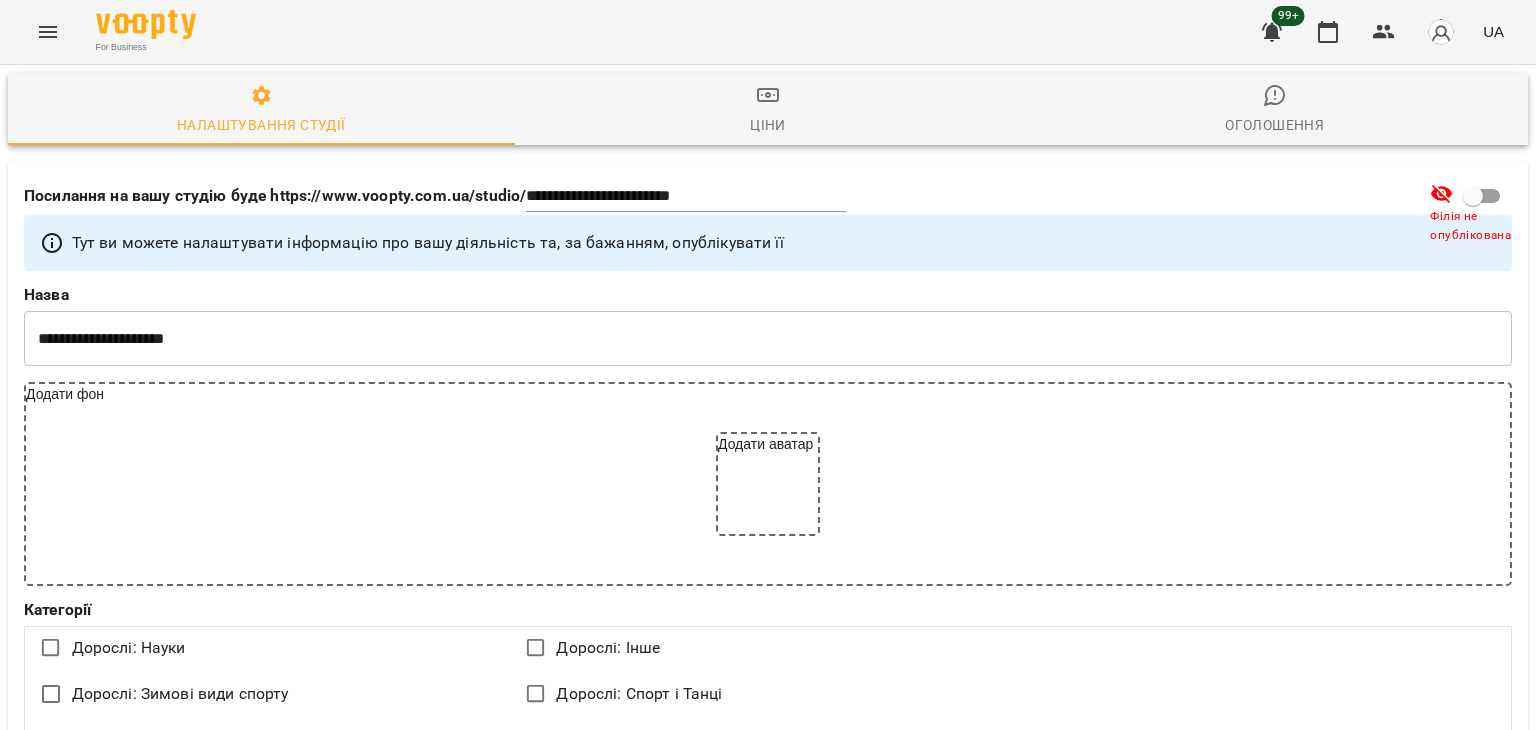 click 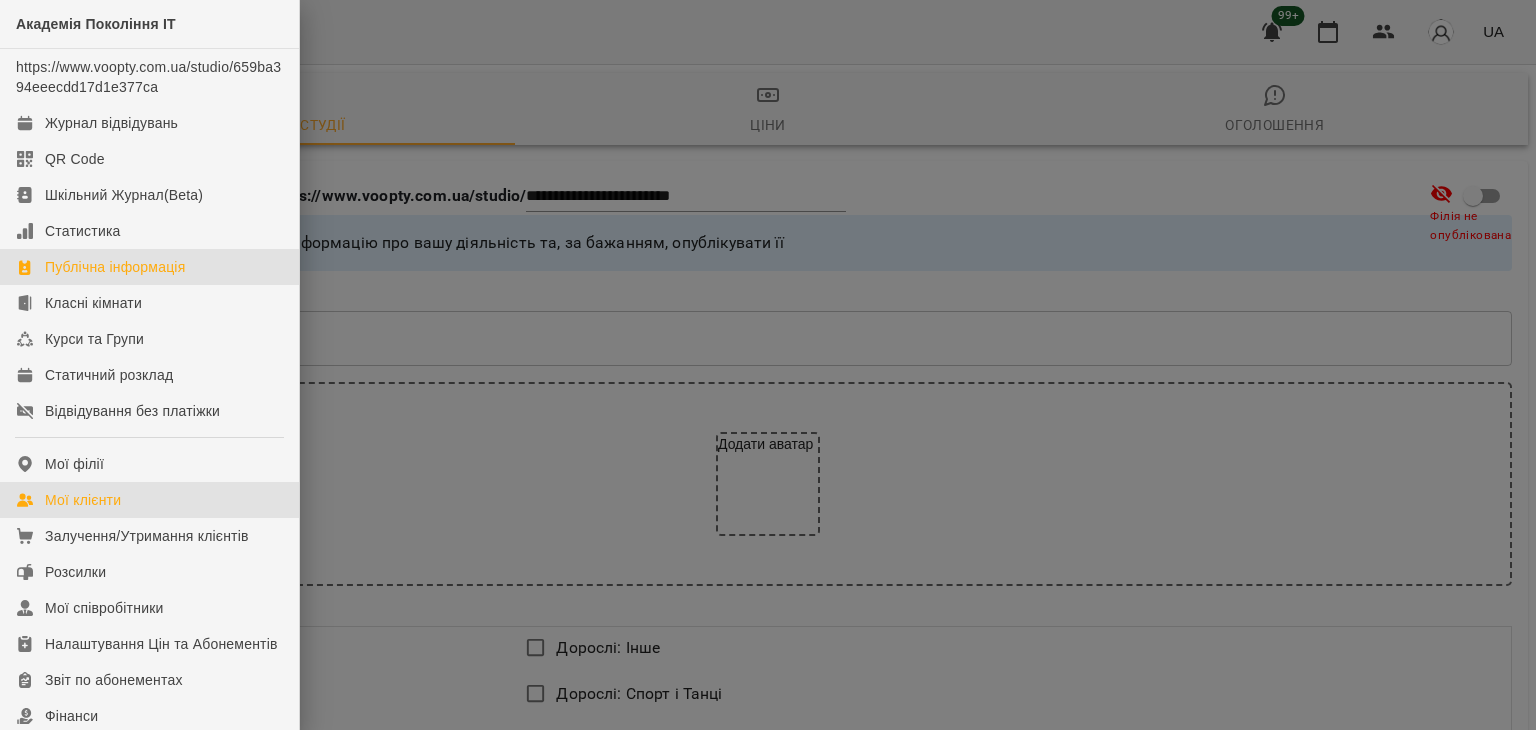 click on "Мої клієнти" at bounding box center (149, 500) 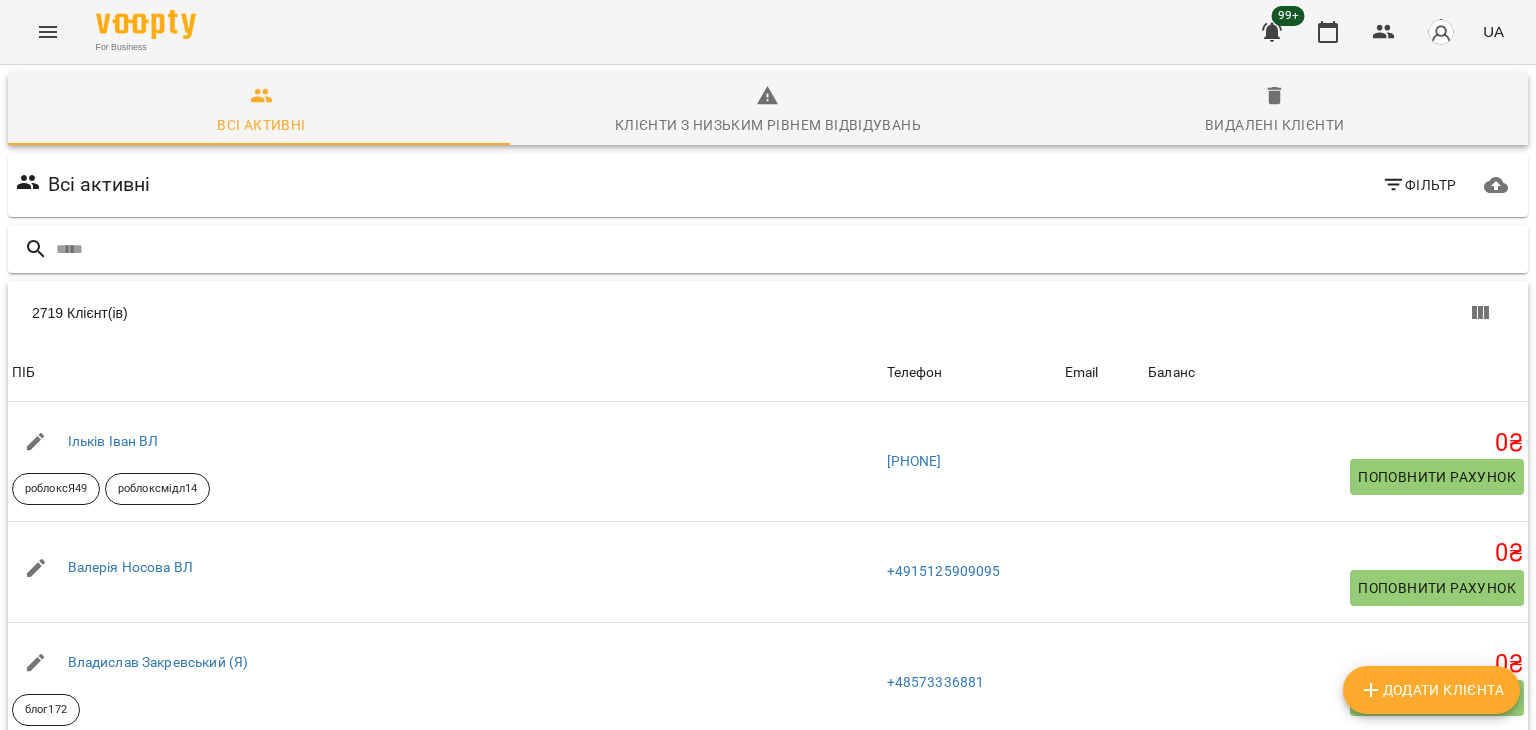 click at bounding box center [788, 249] 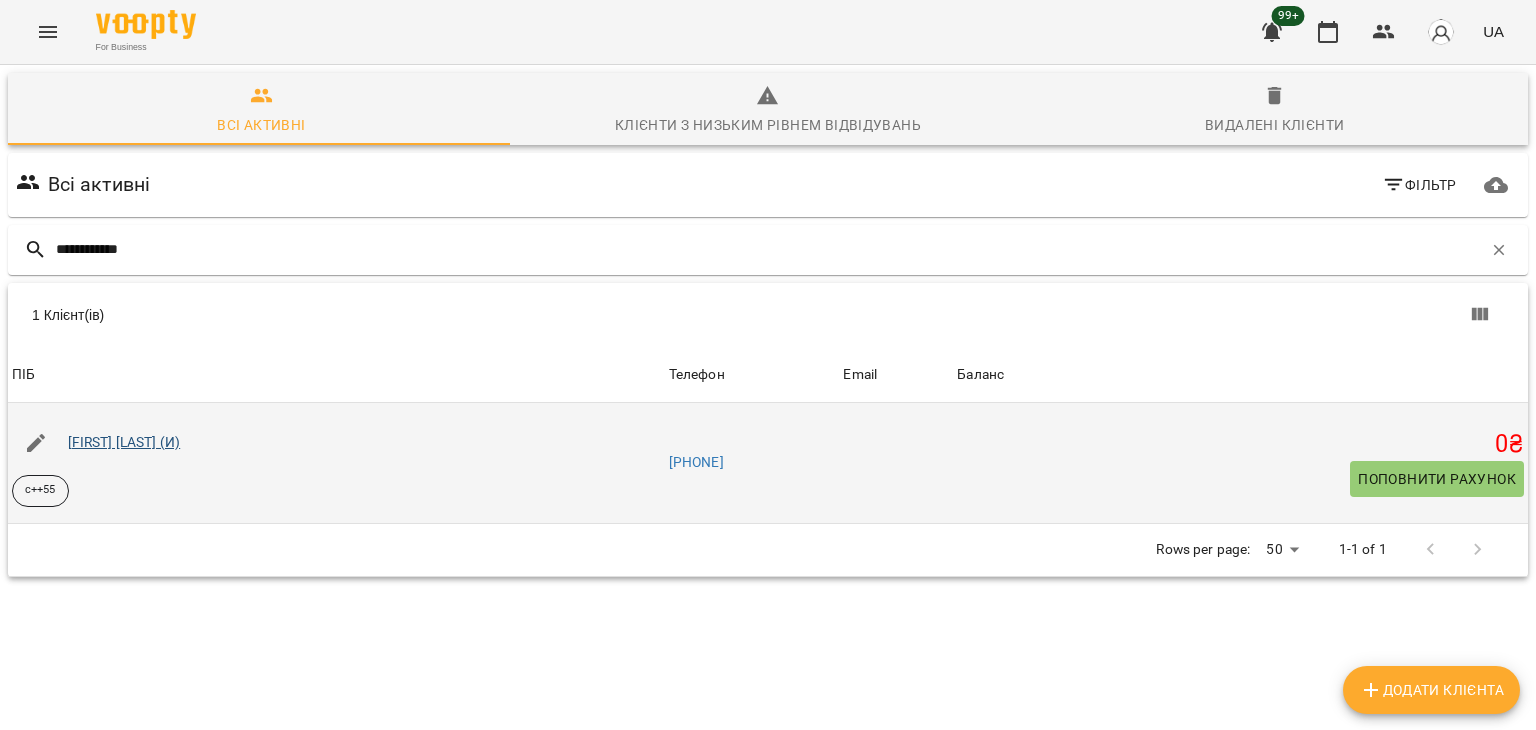 type on "**********" 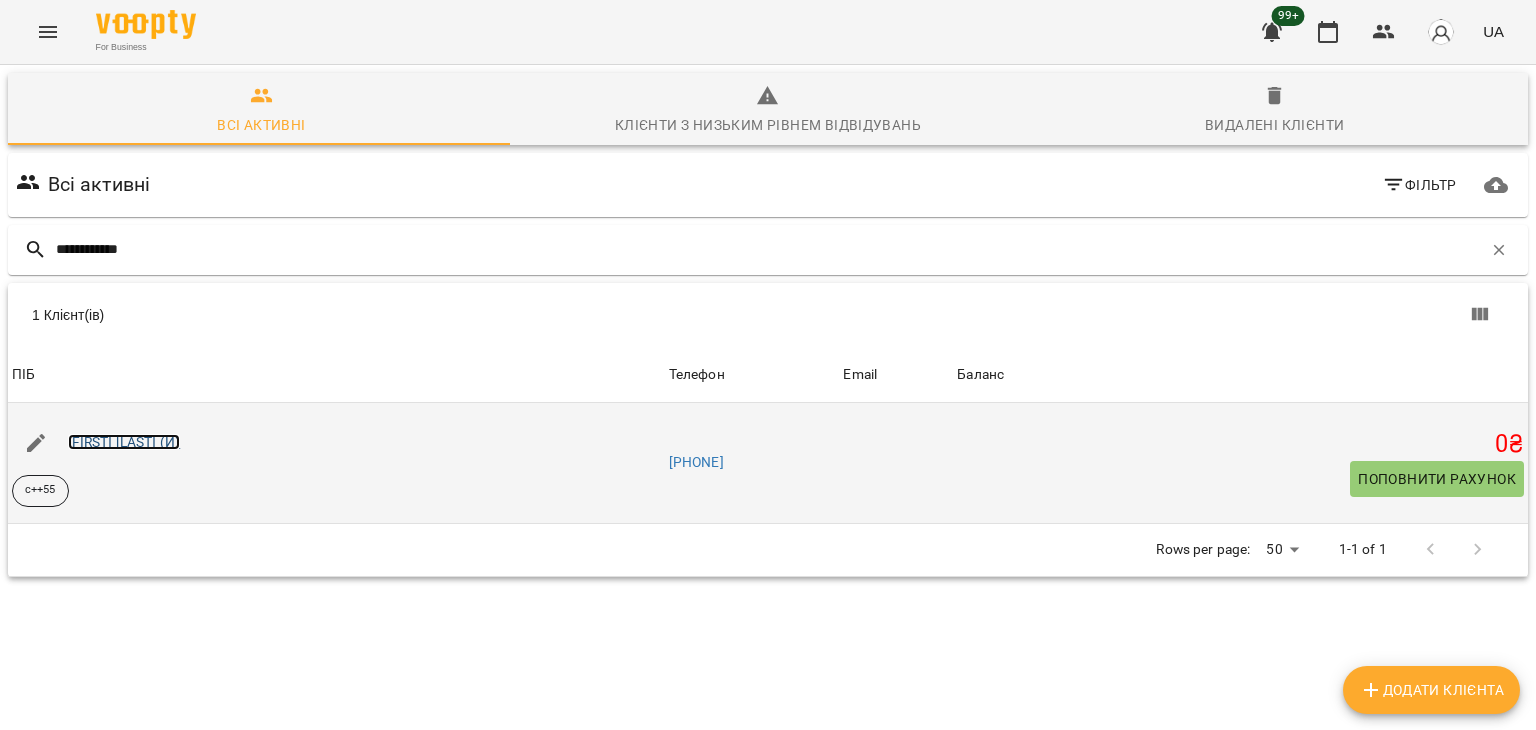 click on "[FIRST] [LAST] (И)" at bounding box center (124, 442) 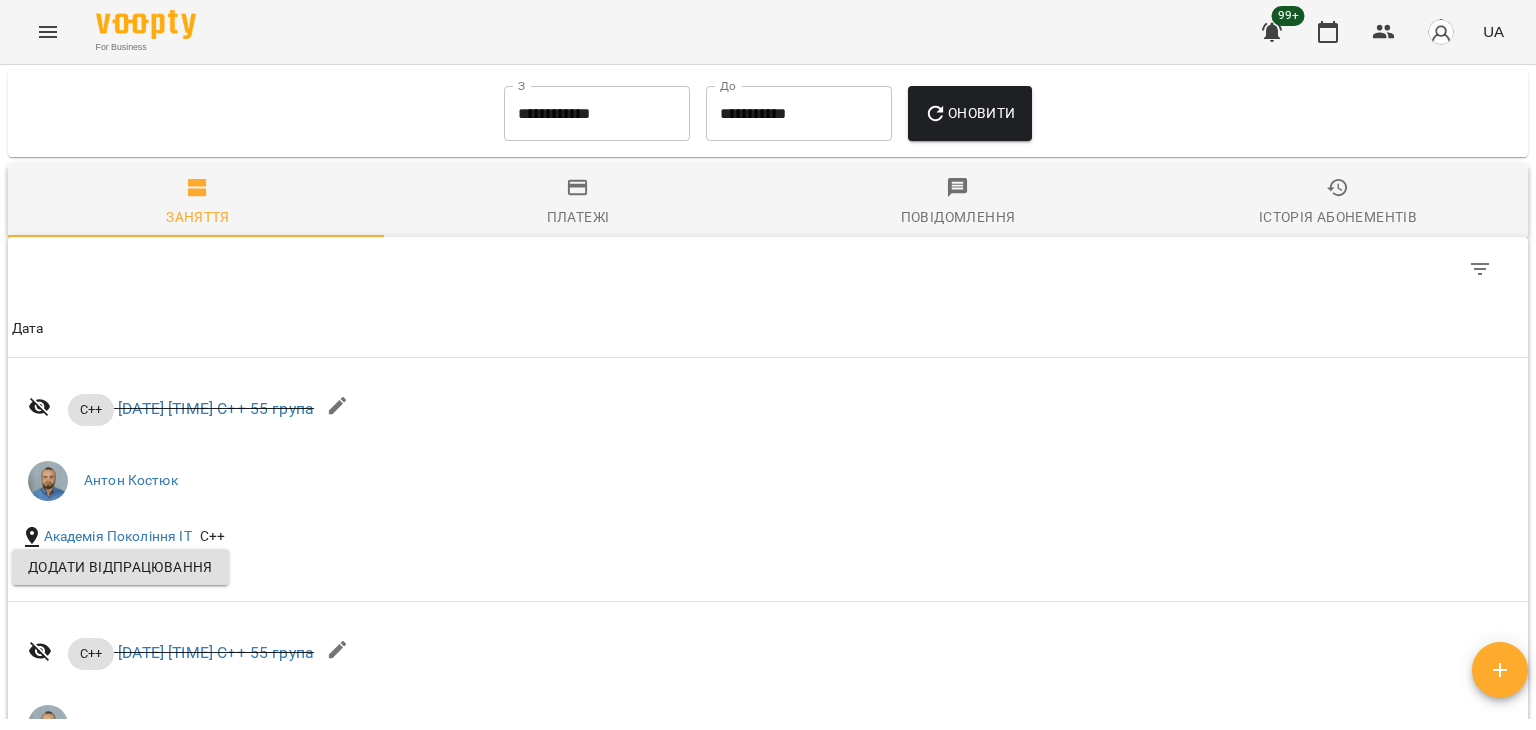scroll, scrollTop: 1044, scrollLeft: 0, axis: vertical 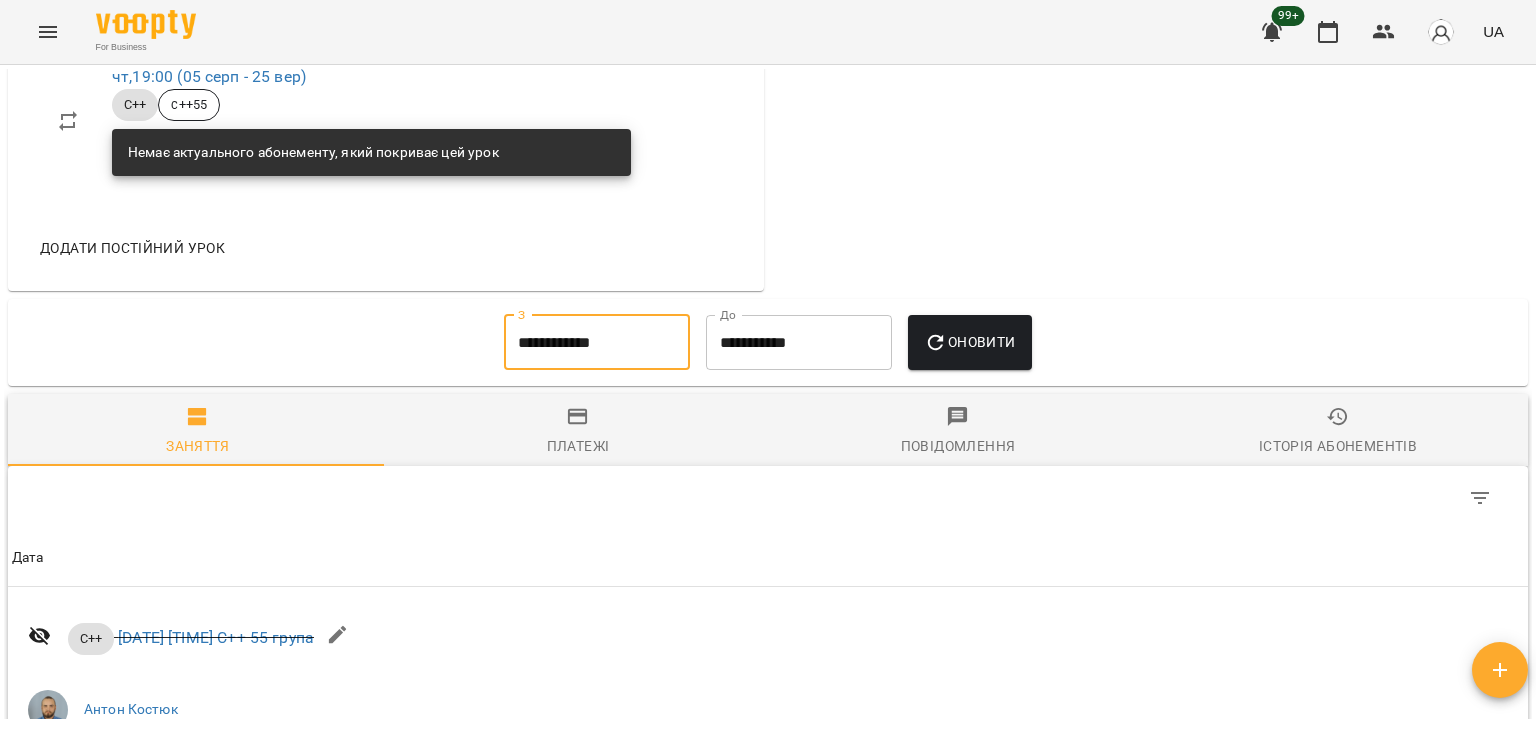 click on "**********" at bounding box center [597, 343] 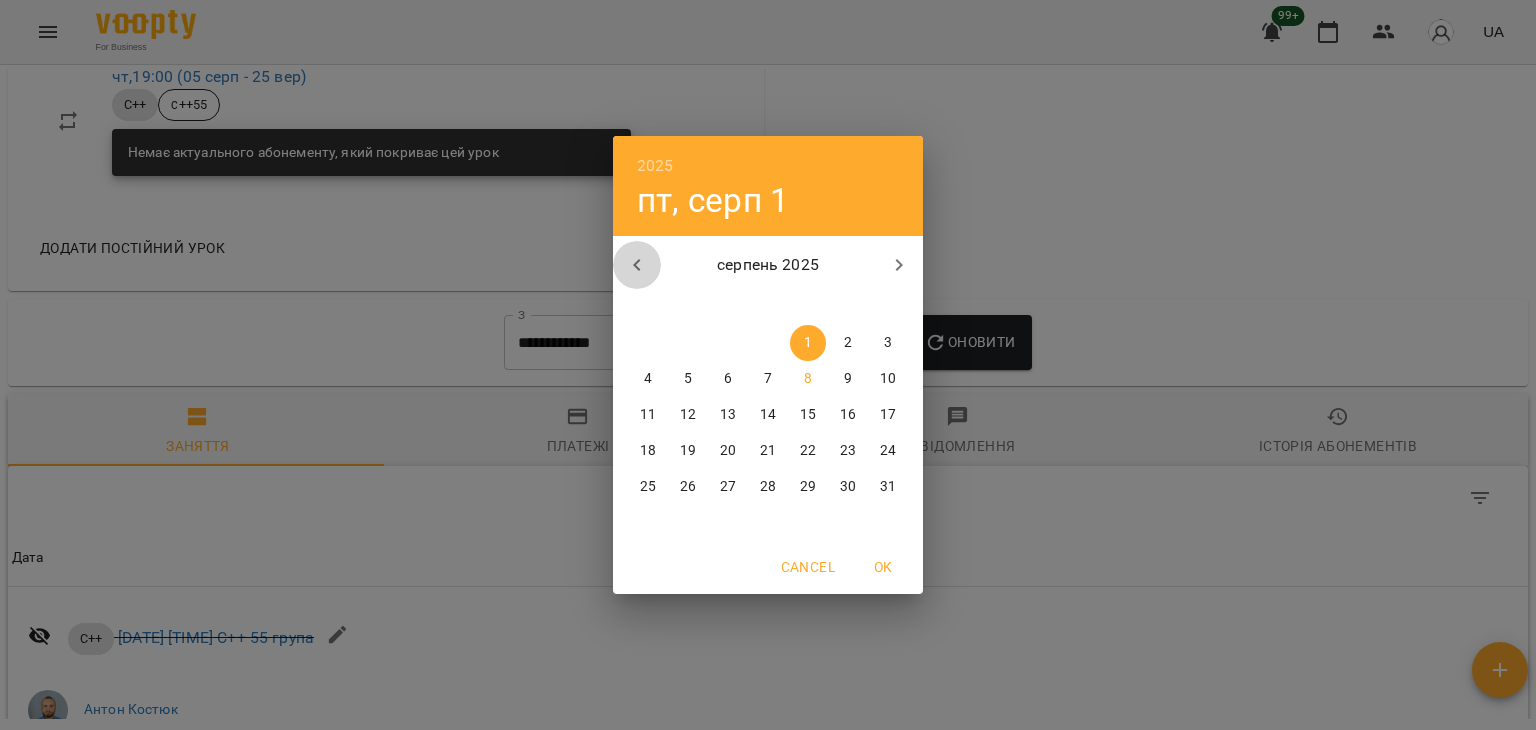 click 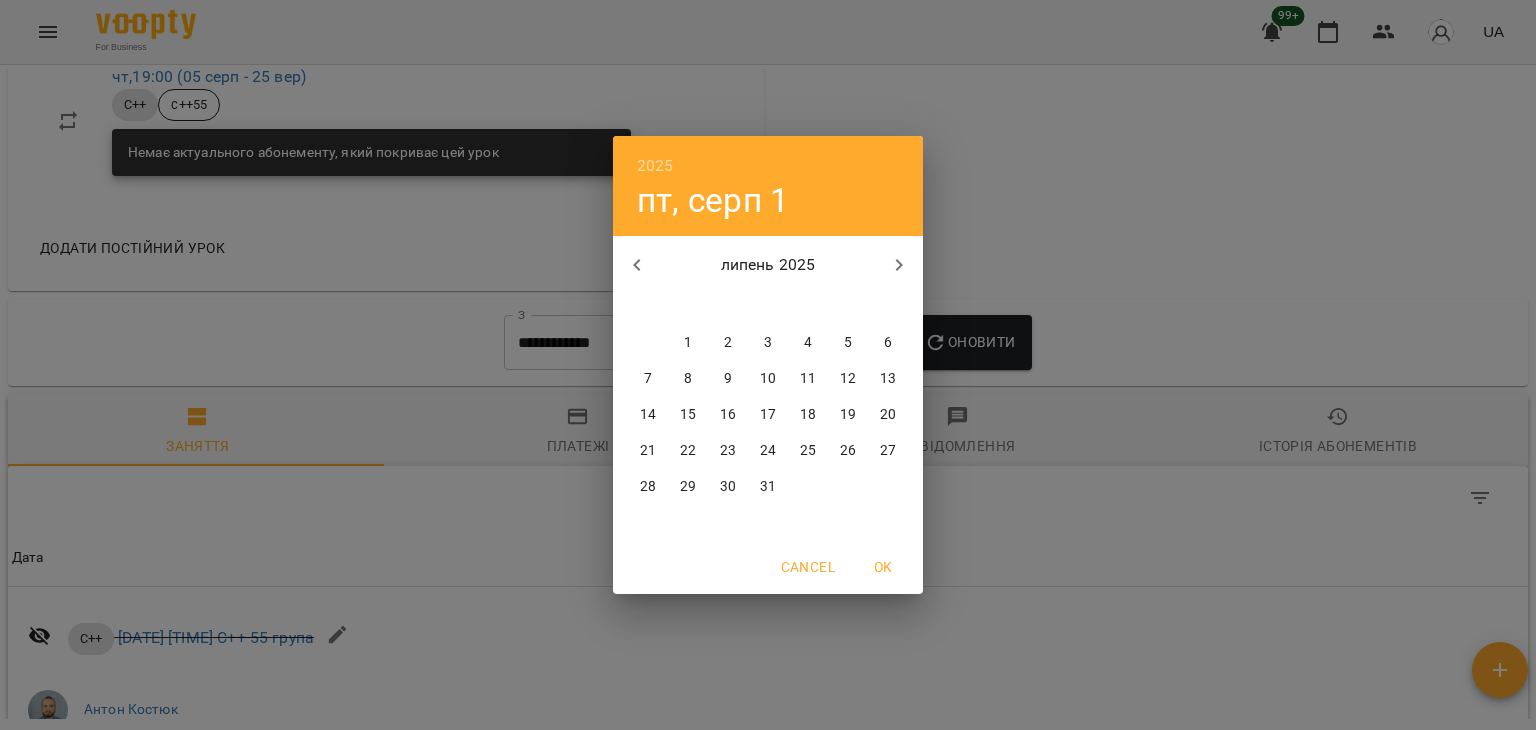 click on "1" at bounding box center [688, 343] 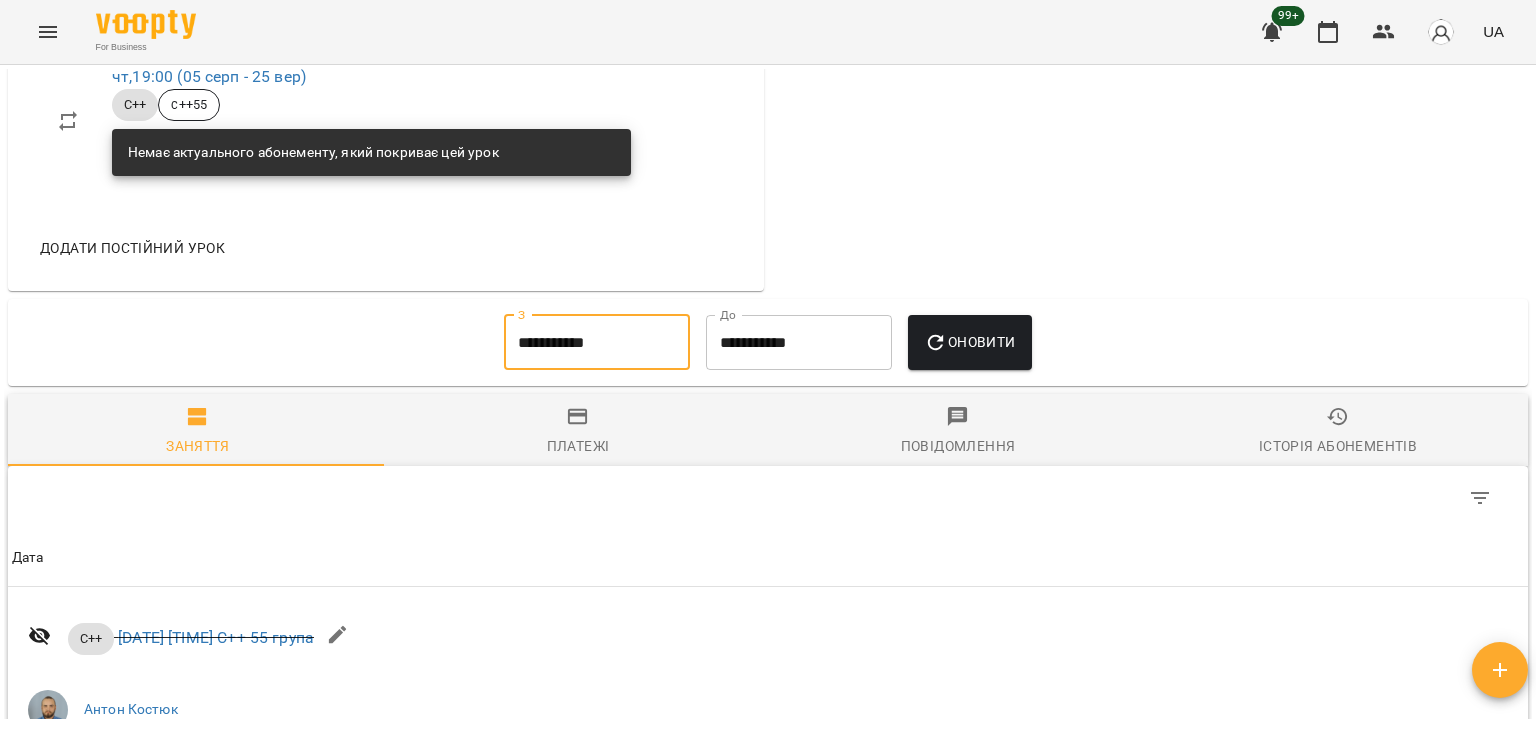 click on "**********" at bounding box center (799, 343) 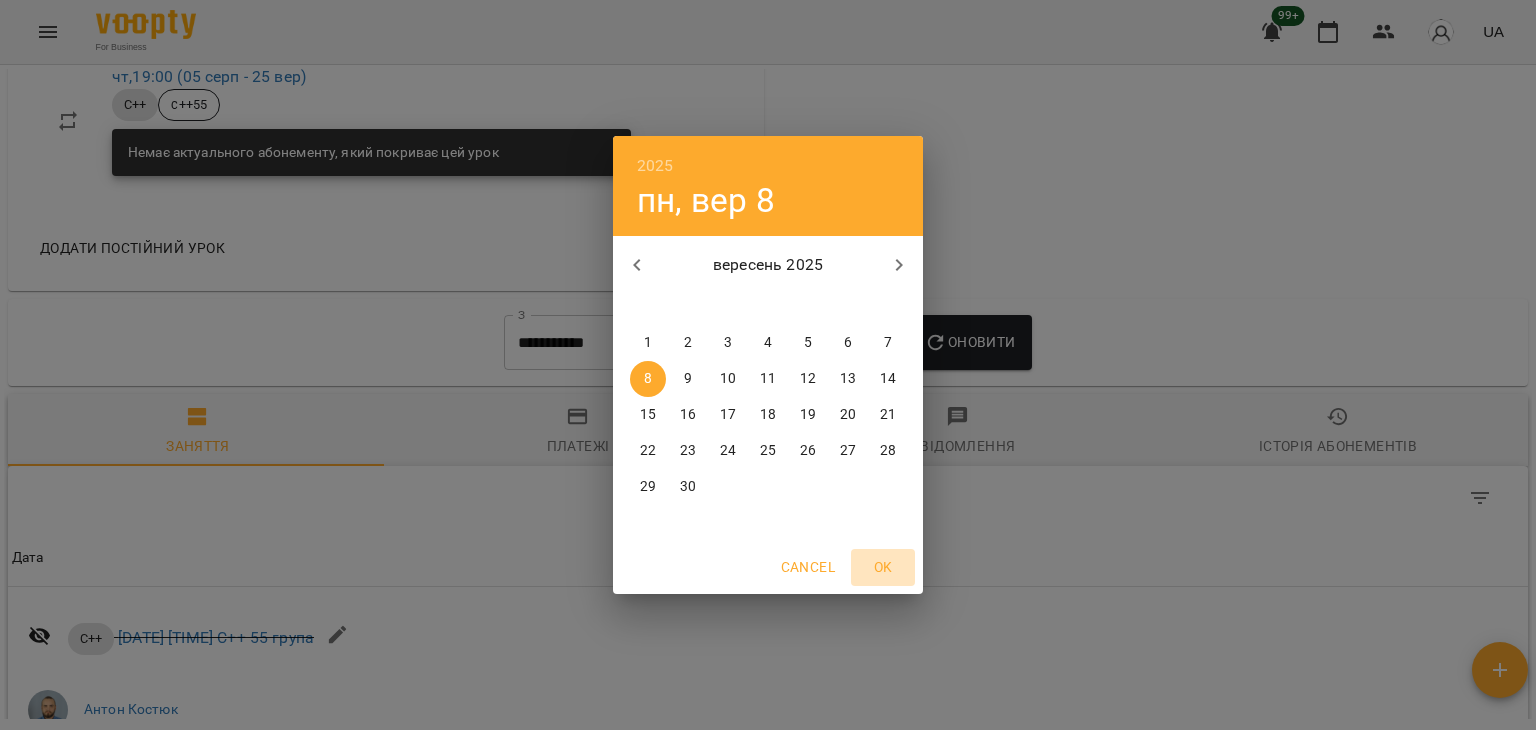 click on "OK" at bounding box center (883, 567) 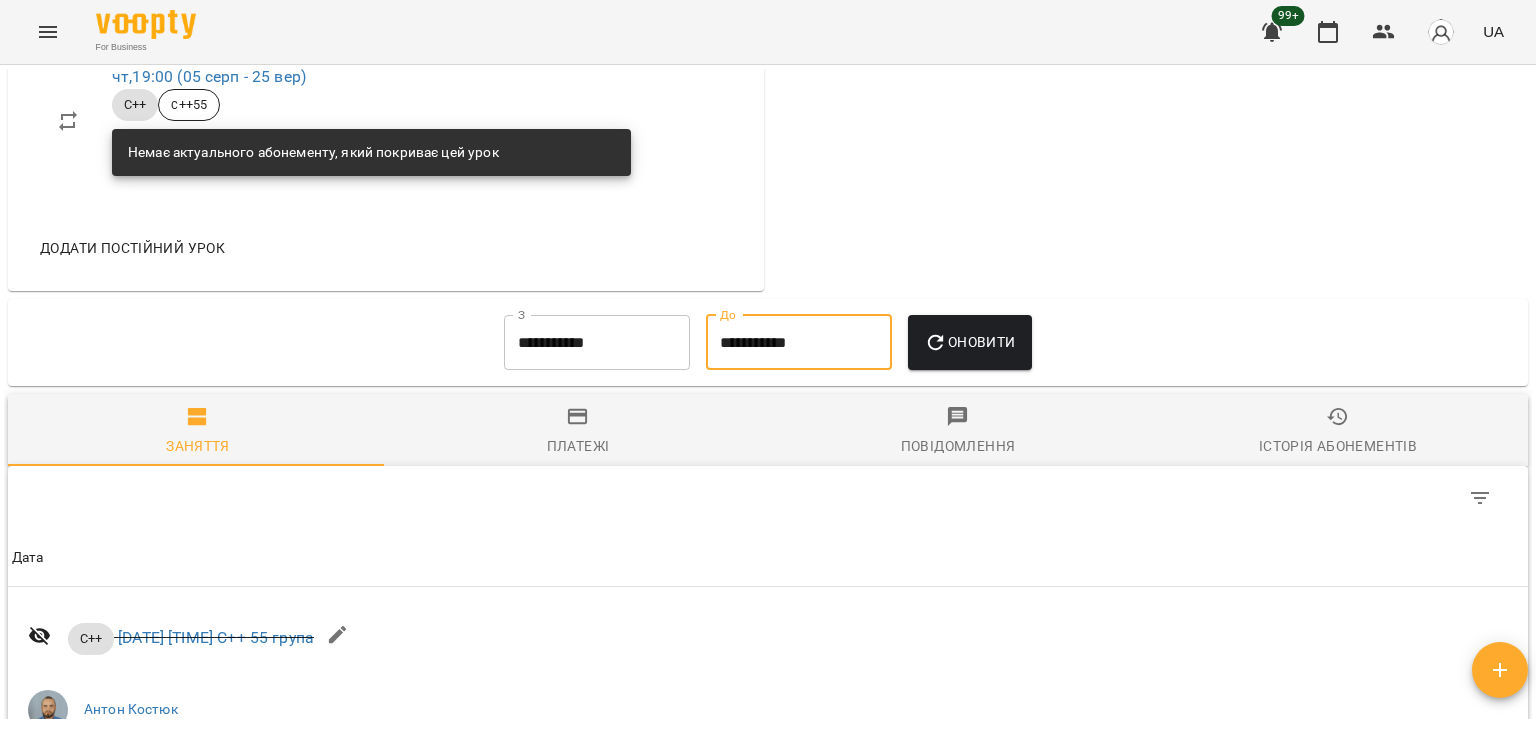 click on "Оновити" at bounding box center (969, 342) 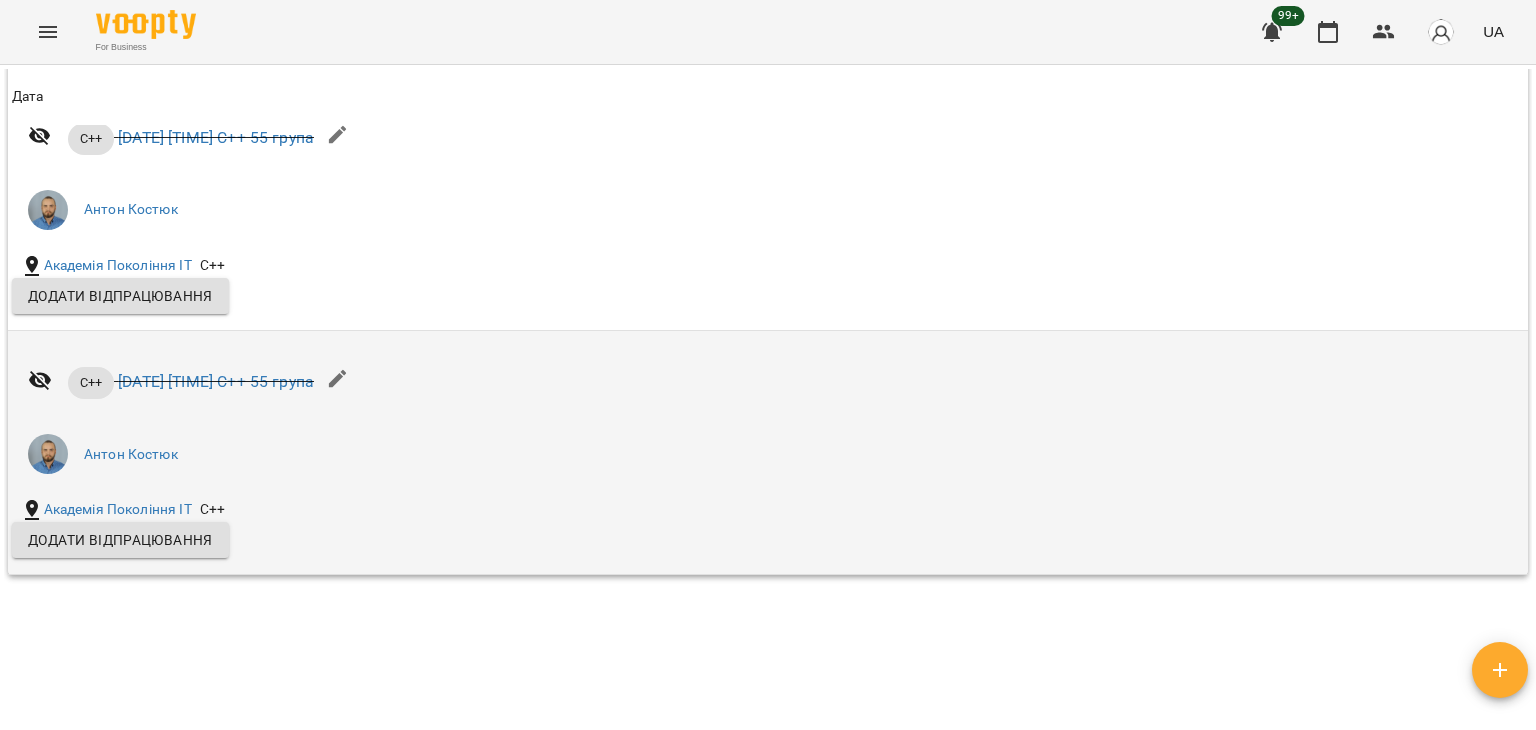 scroll, scrollTop: 1444, scrollLeft: 0, axis: vertical 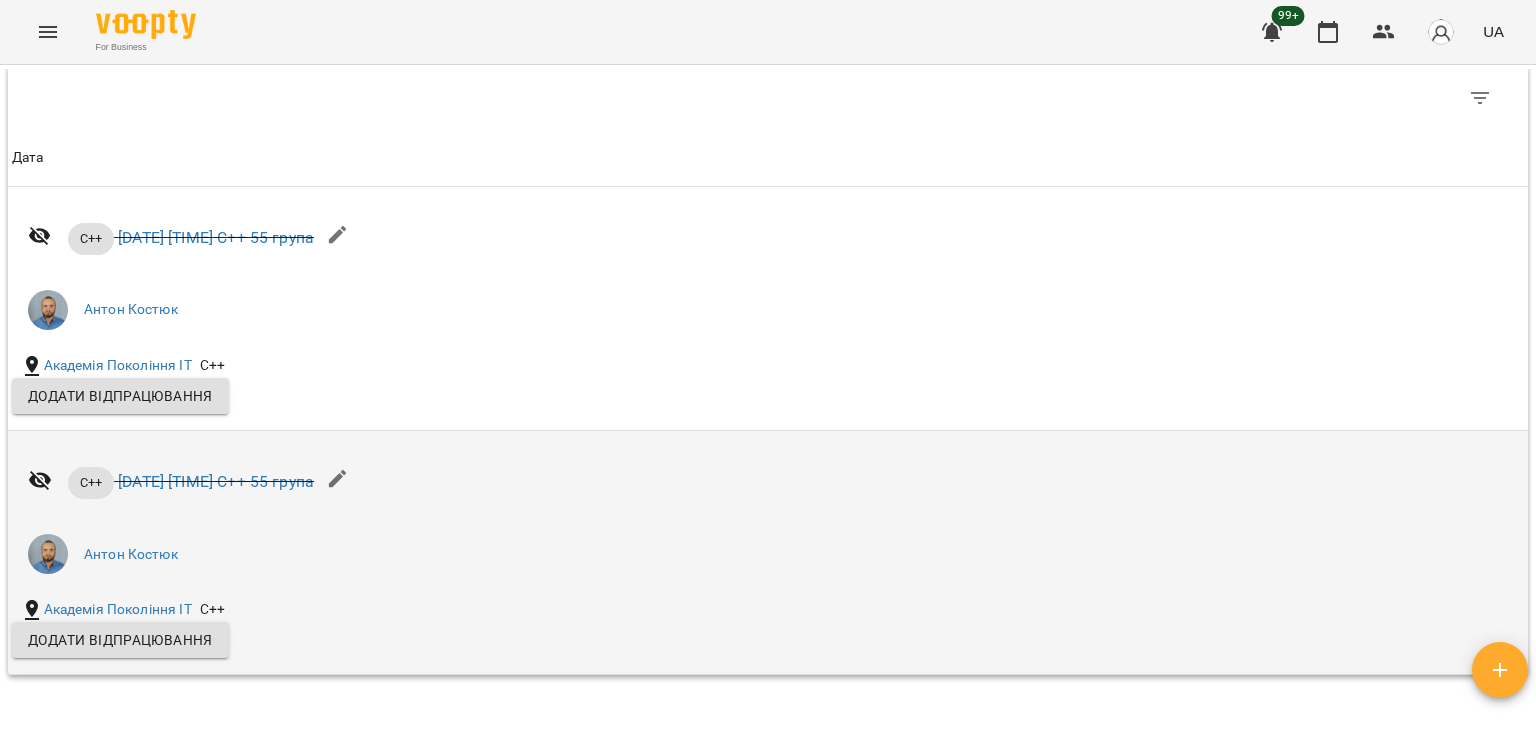 type 